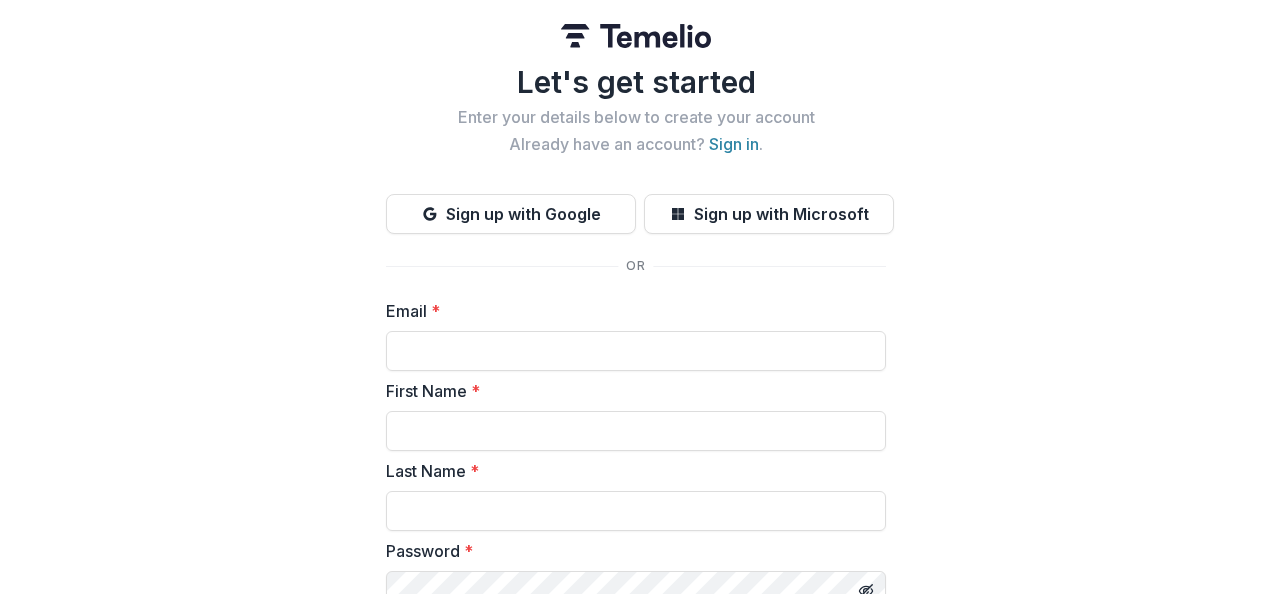 scroll, scrollTop: 0, scrollLeft: 0, axis: both 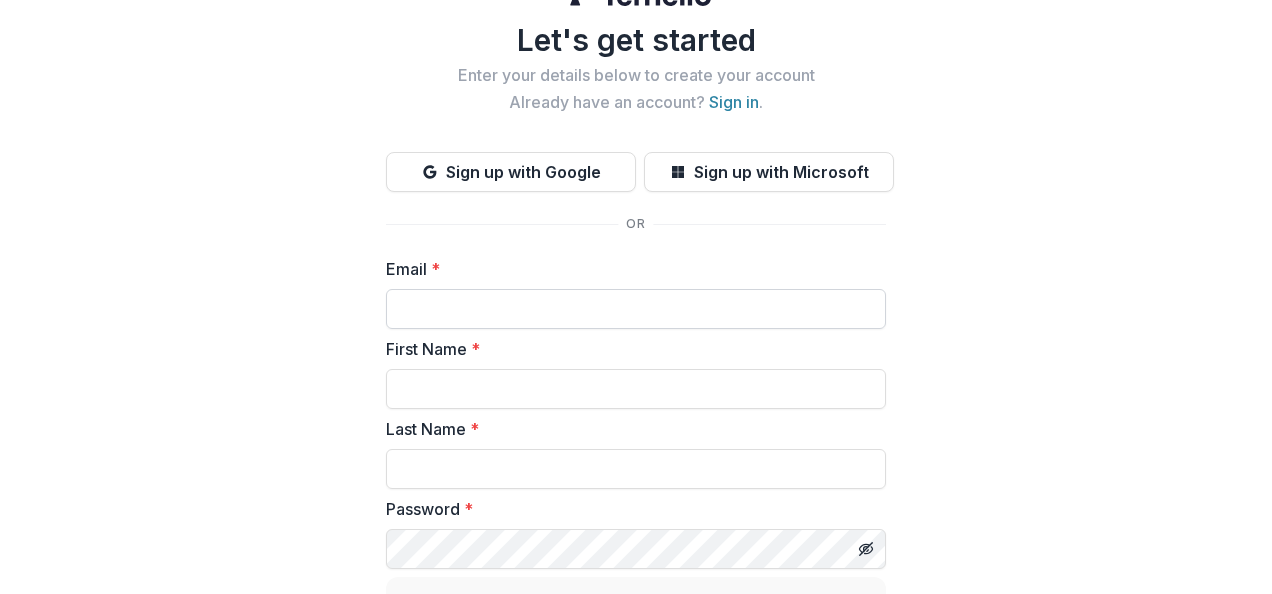 click on "Email *" at bounding box center (636, 309) 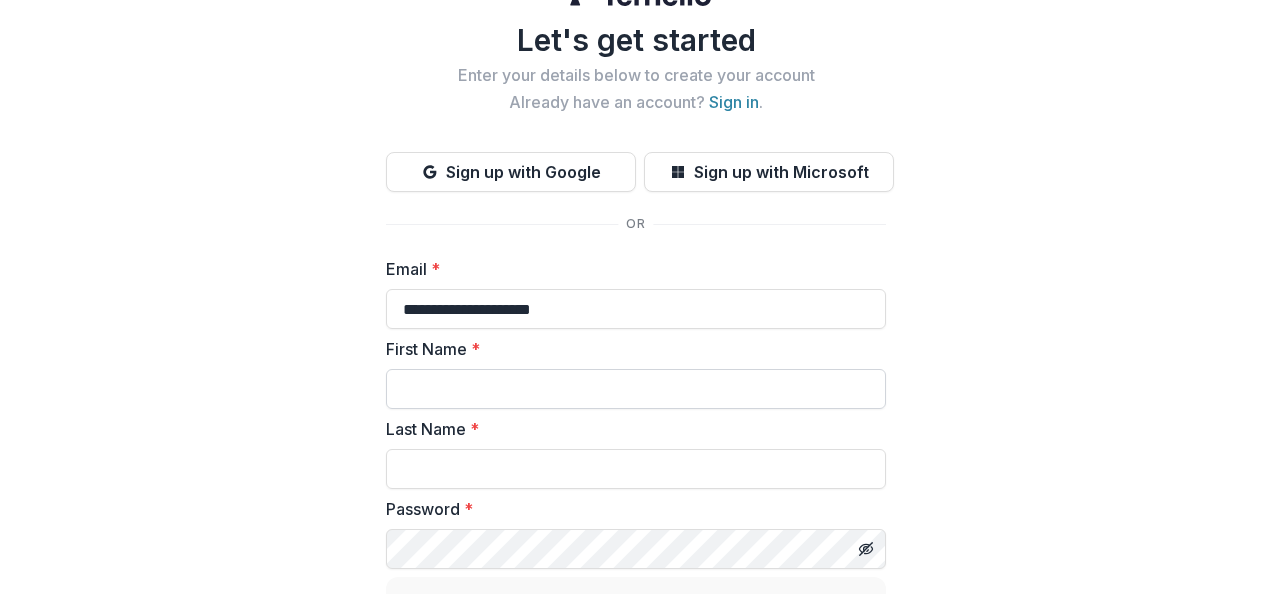 click on "First Name *" at bounding box center [636, 389] 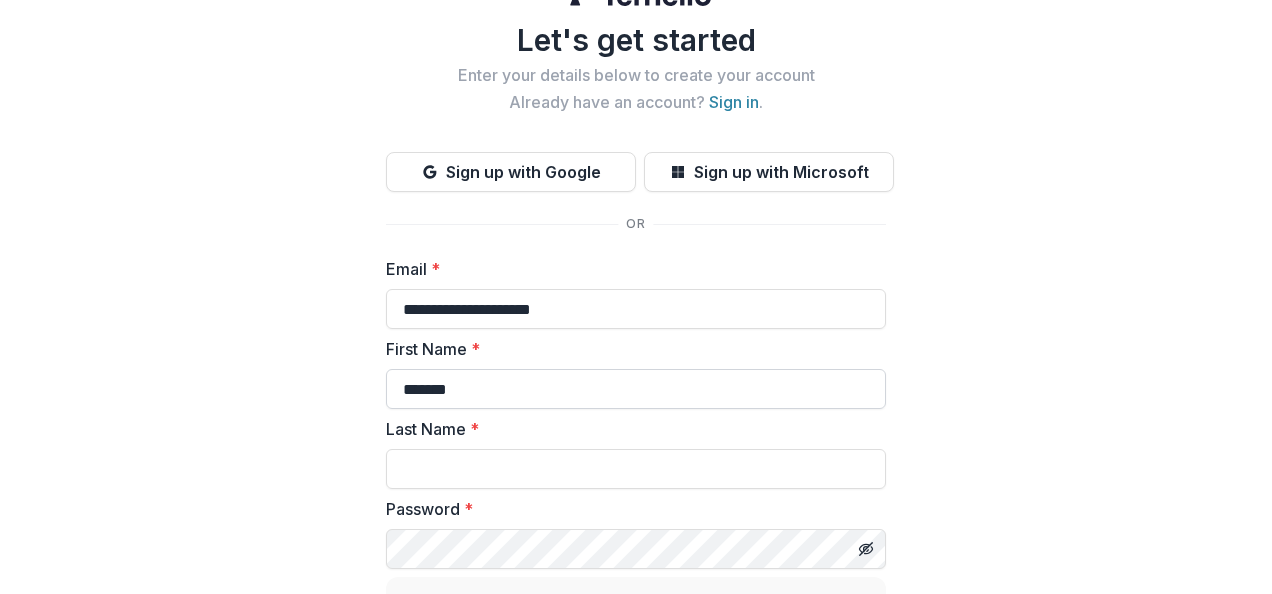 type on "******" 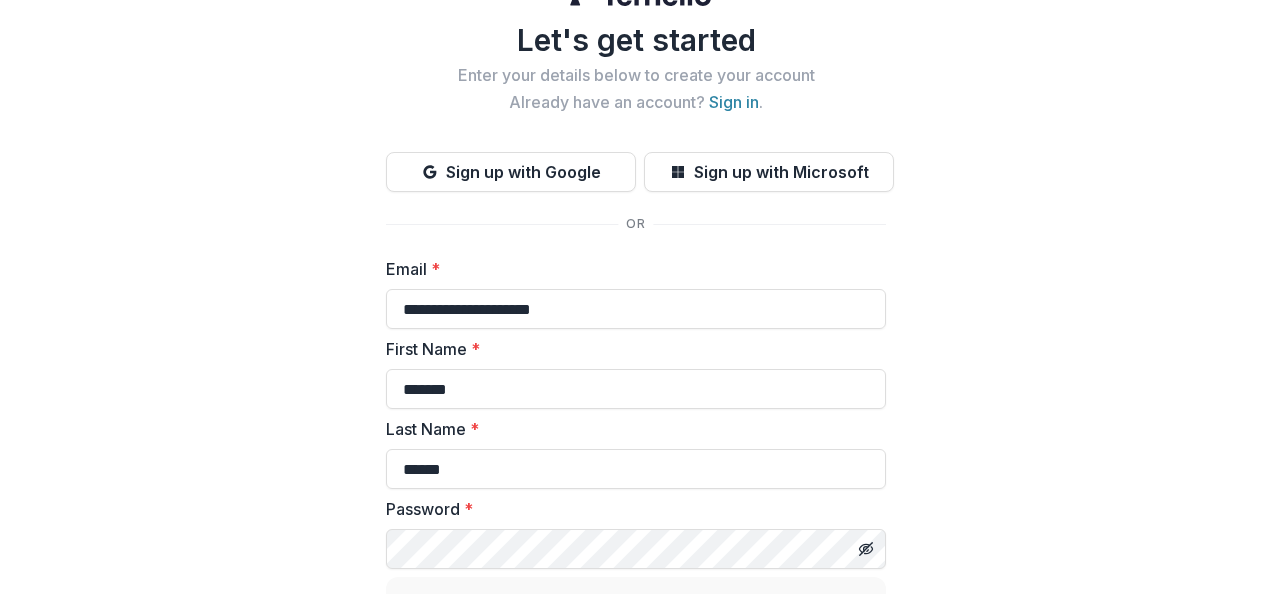 scroll, scrollTop: 256, scrollLeft: 0, axis: vertical 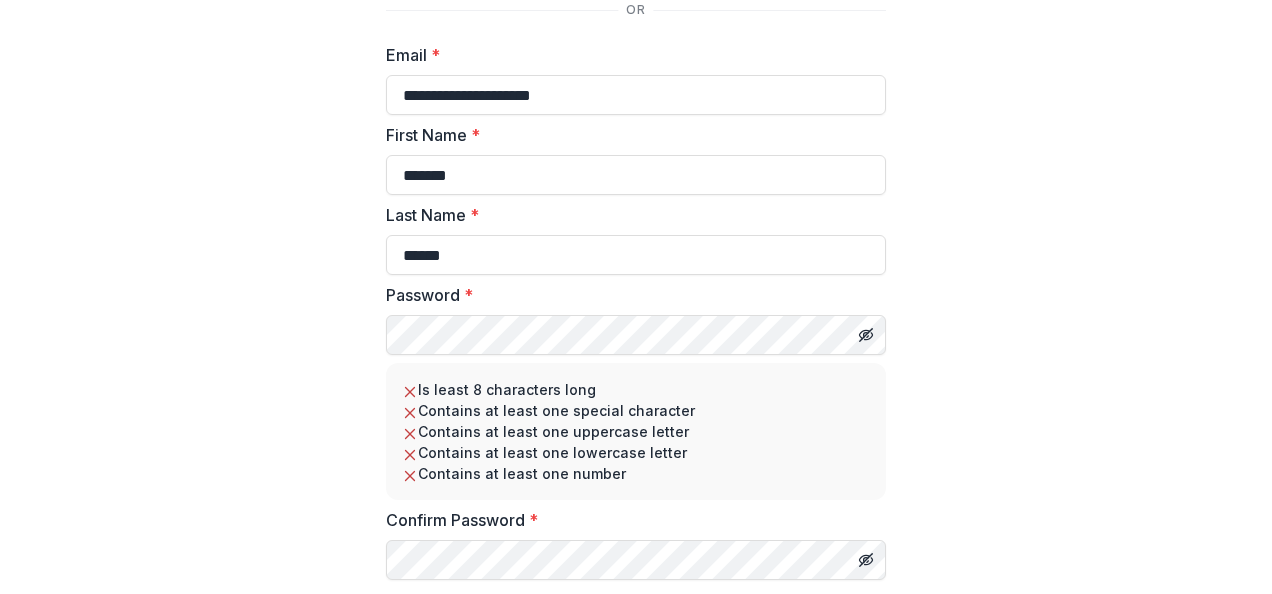 type on "******" 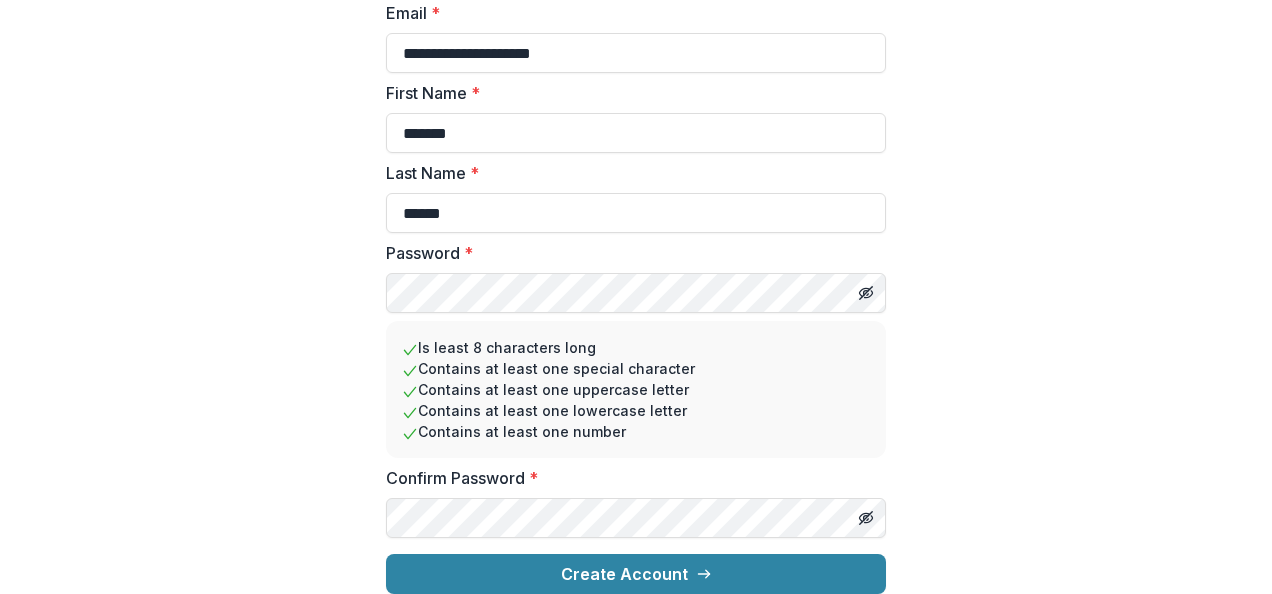 scroll, scrollTop: 314, scrollLeft: 0, axis: vertical 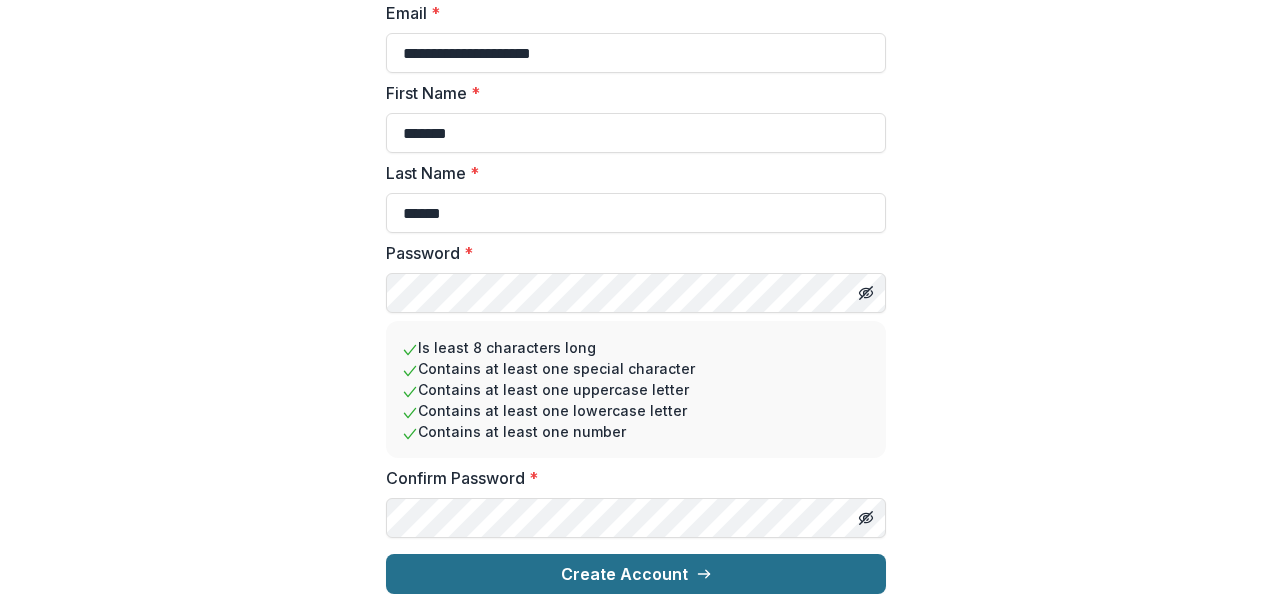 click on "Create Account" at bounding box center [636, 574] 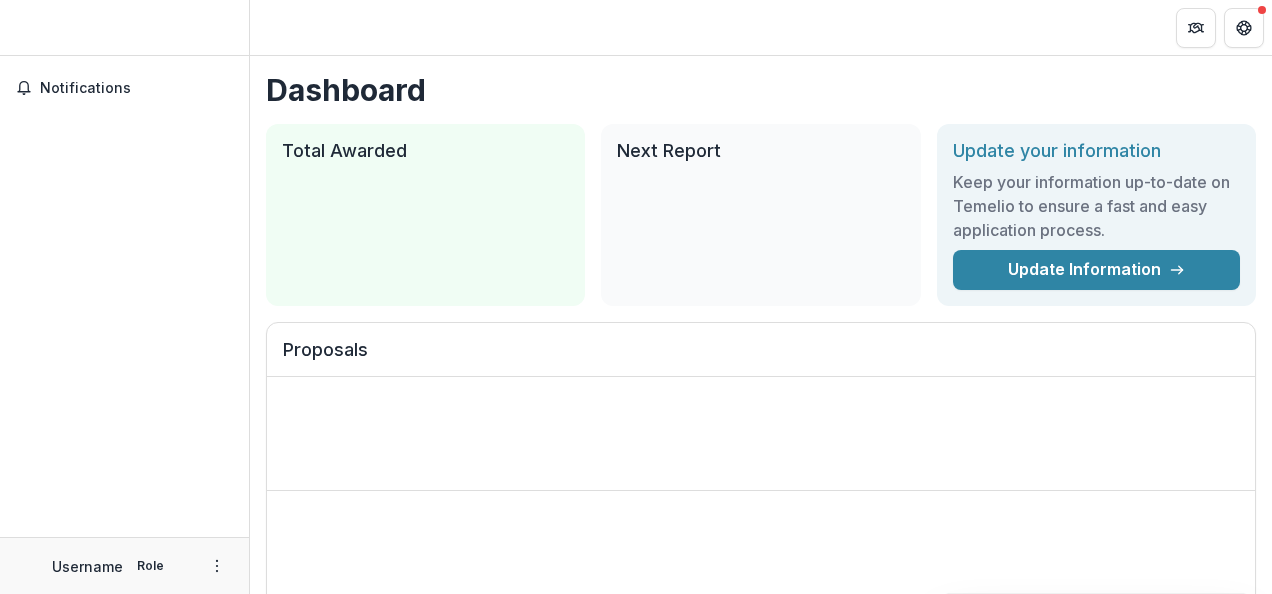 scroll, scrollTop: 0, scrollLeft: 0, axis: both 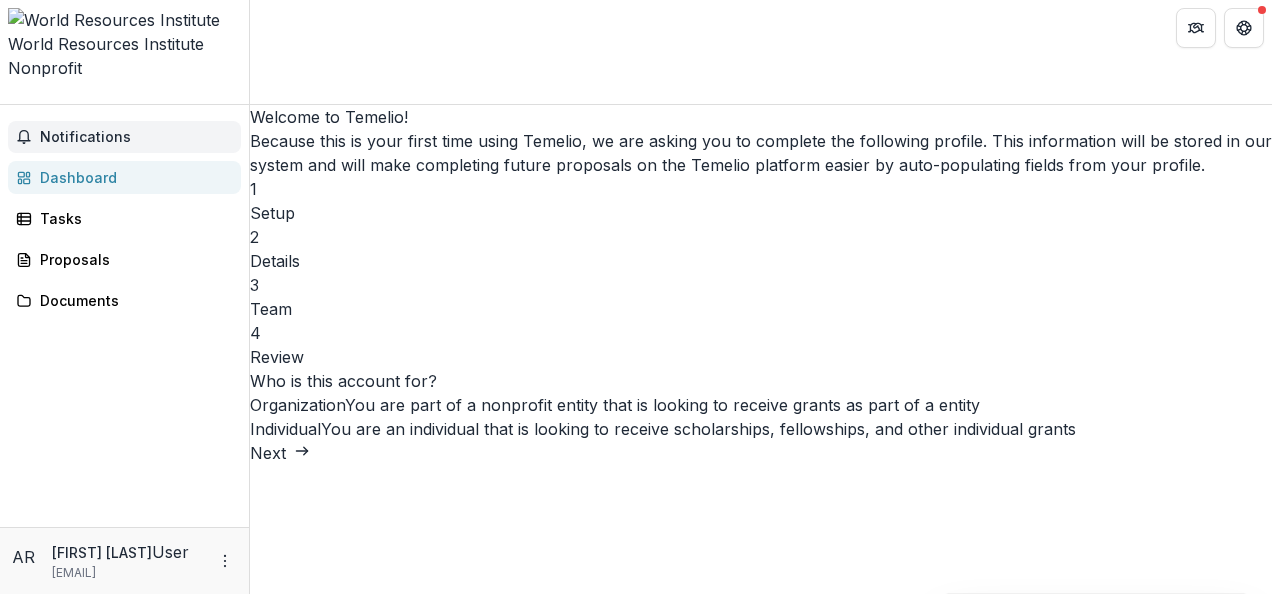 click on "Notifications" at bounding box center (136, 137) 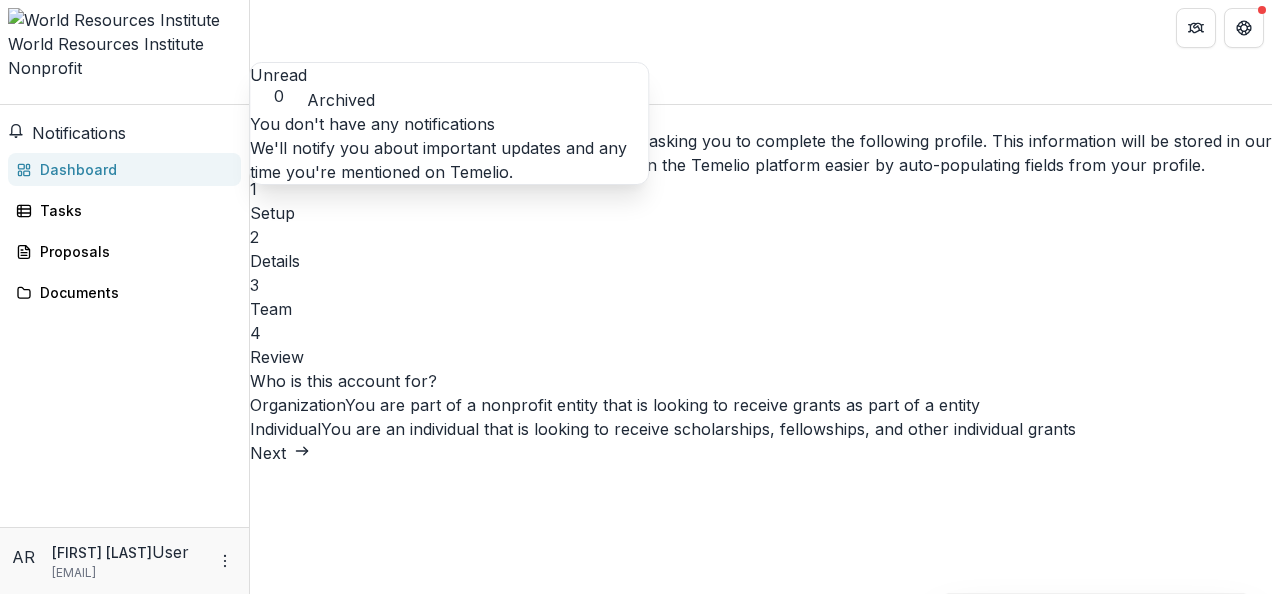 click on "Archived" at bounding box center [341, 100] 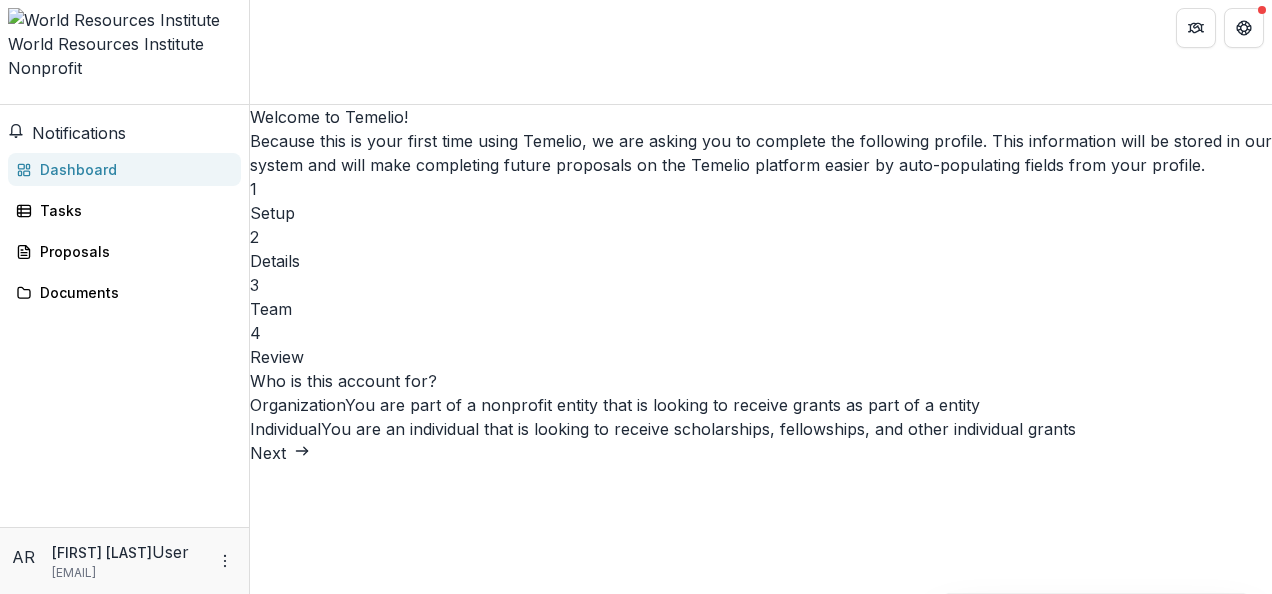 click on "Welcome to Temelio! Because this is your first time using Temelio, we are asking you to complete the following profile. This information will be stored in our system and will make completing future proposals on the Temelio platform easier by auto-populating fields from your profile. 1 Setup 2 Details 3 Team 4 Review Who is this account for? Organization You are part of a nonprofit entity that is looking to receive grants as part of a entity Individual You are an individual that is looking to receive scholarships, fellowships, and other individual grants Next" at bounding box center [761, 285] 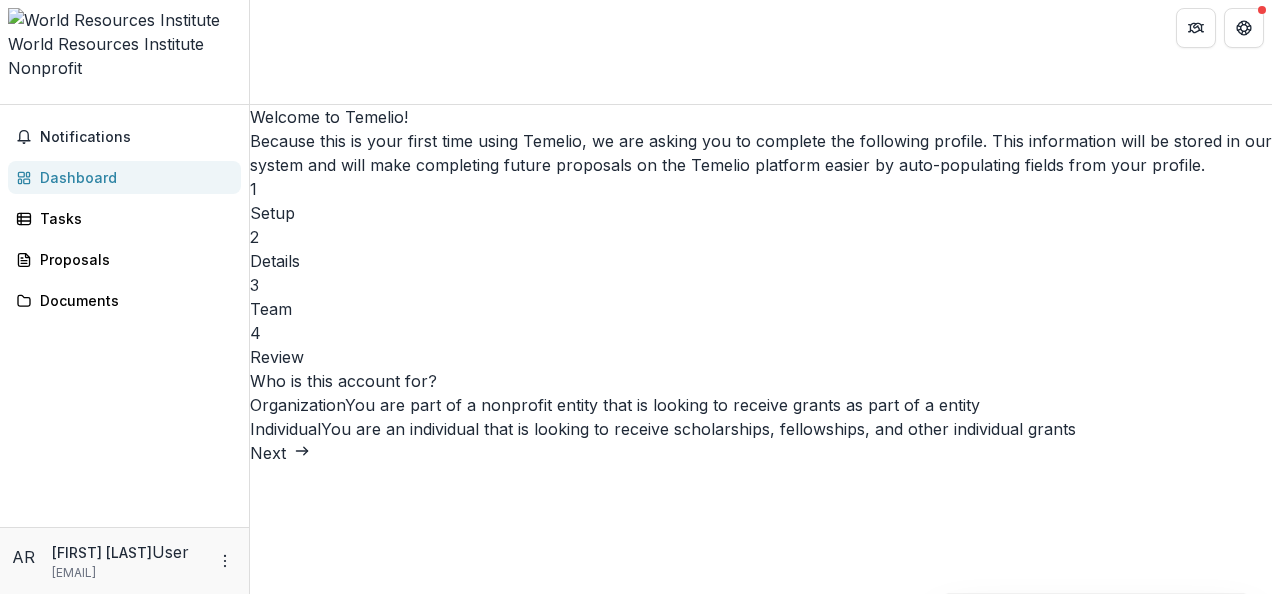 scroll, scrollTop: 93, scrollLeft: 0, axis: vertical 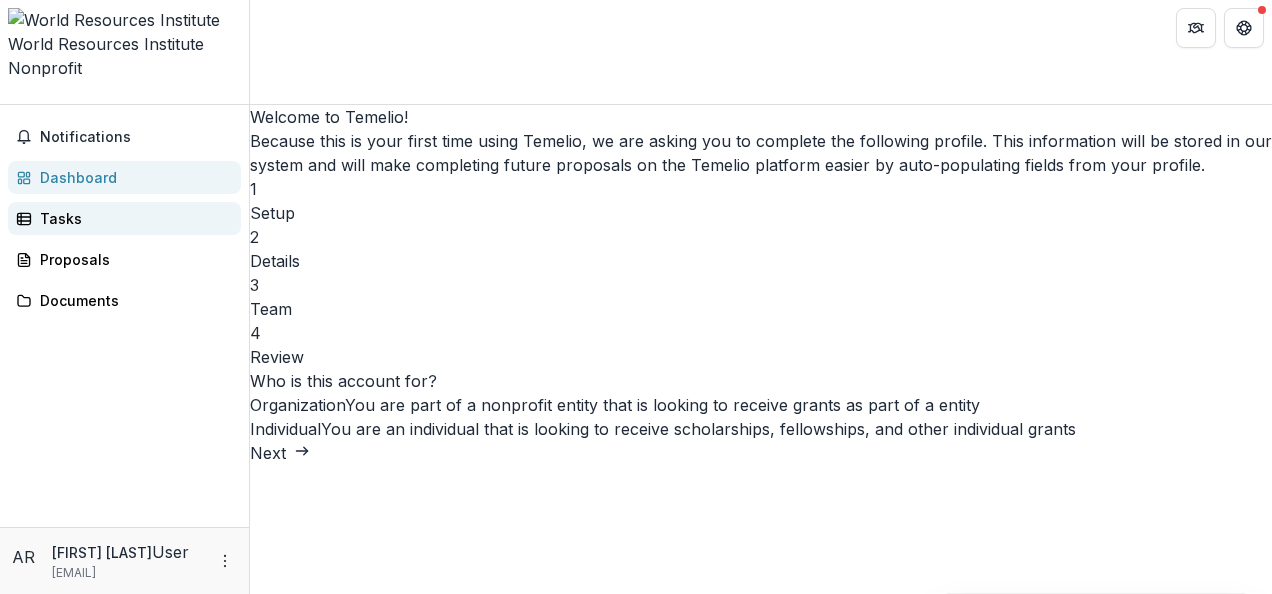 click on "Tasks" at bounding box center [132, 218] 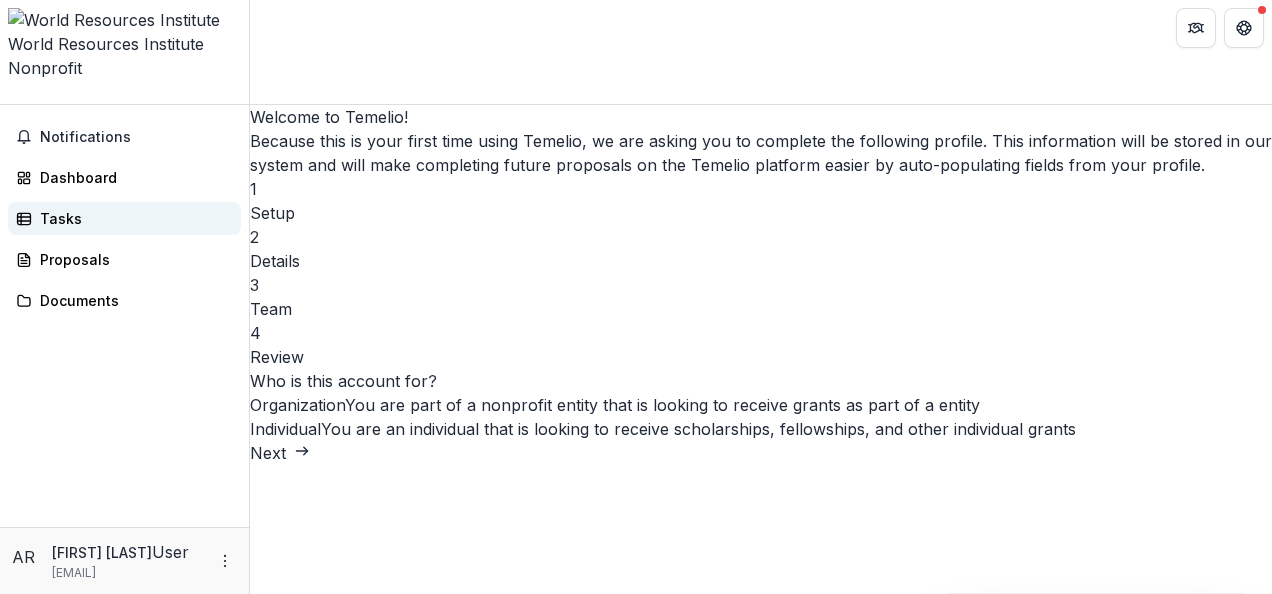 click on "Tasks" at bounding box center [132, 218] 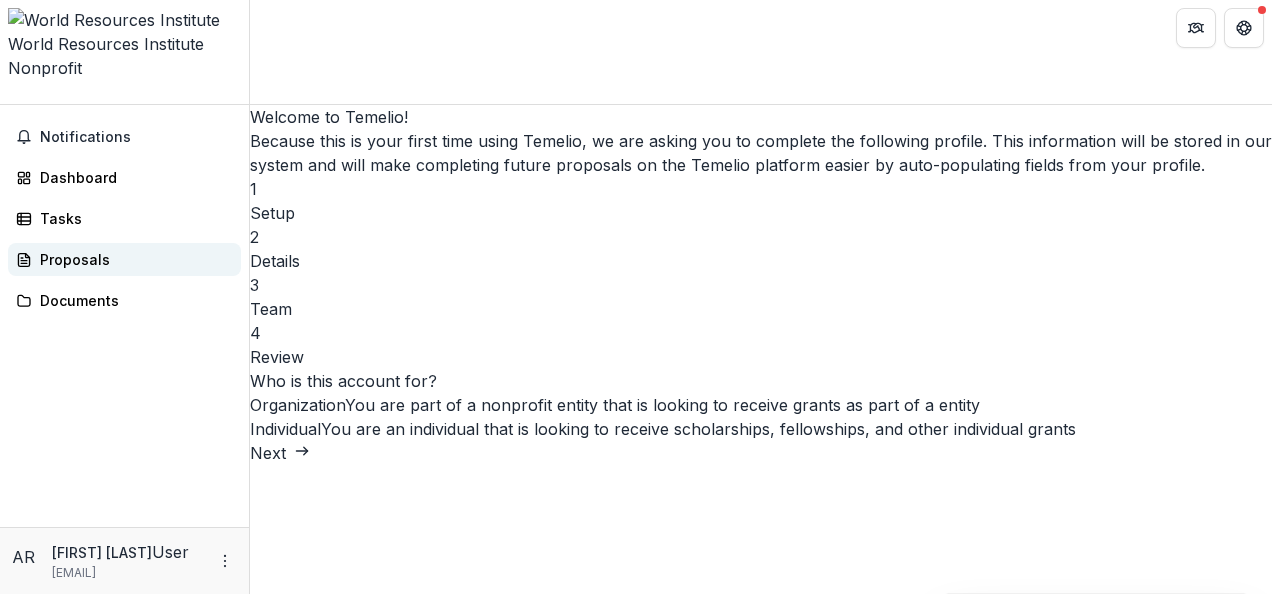 click on "Proposals" at bounding box center (132, 259) 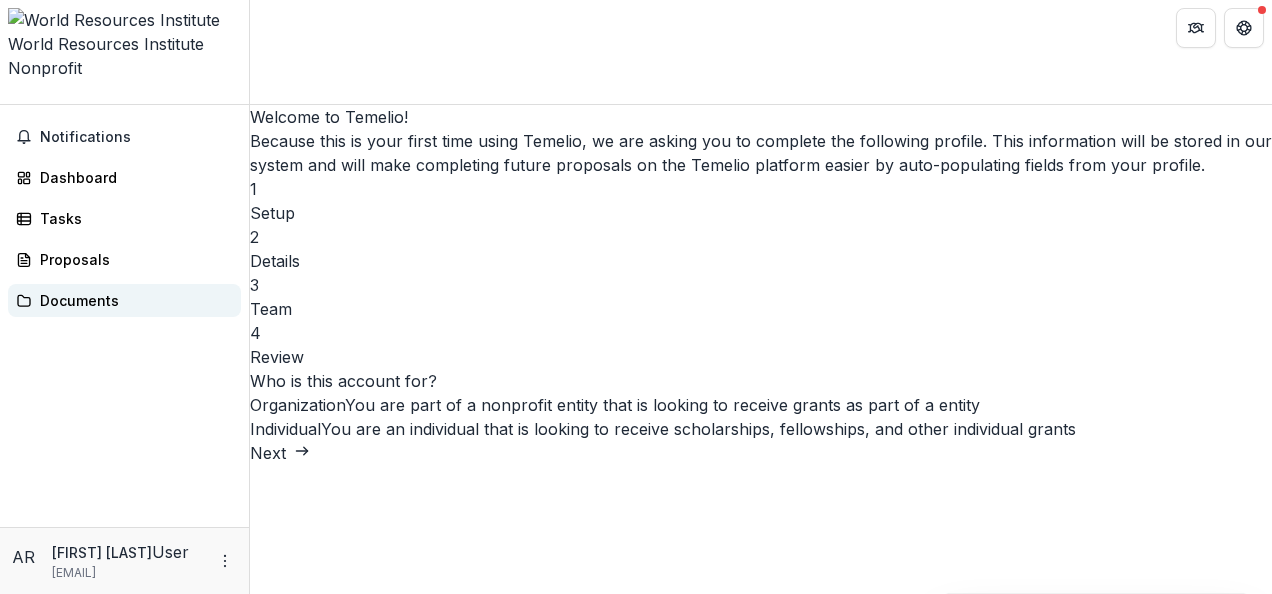 click on "Documents" at bounding box center [132, 300] 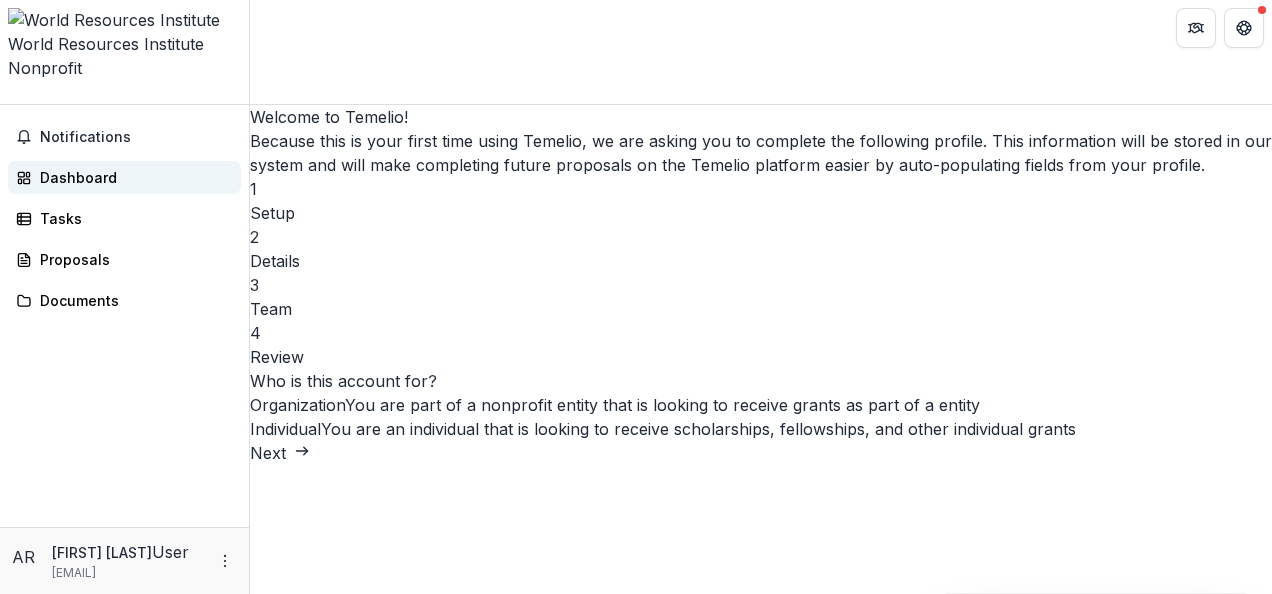 click on "Dashboard" at bounding box center [132, 177] 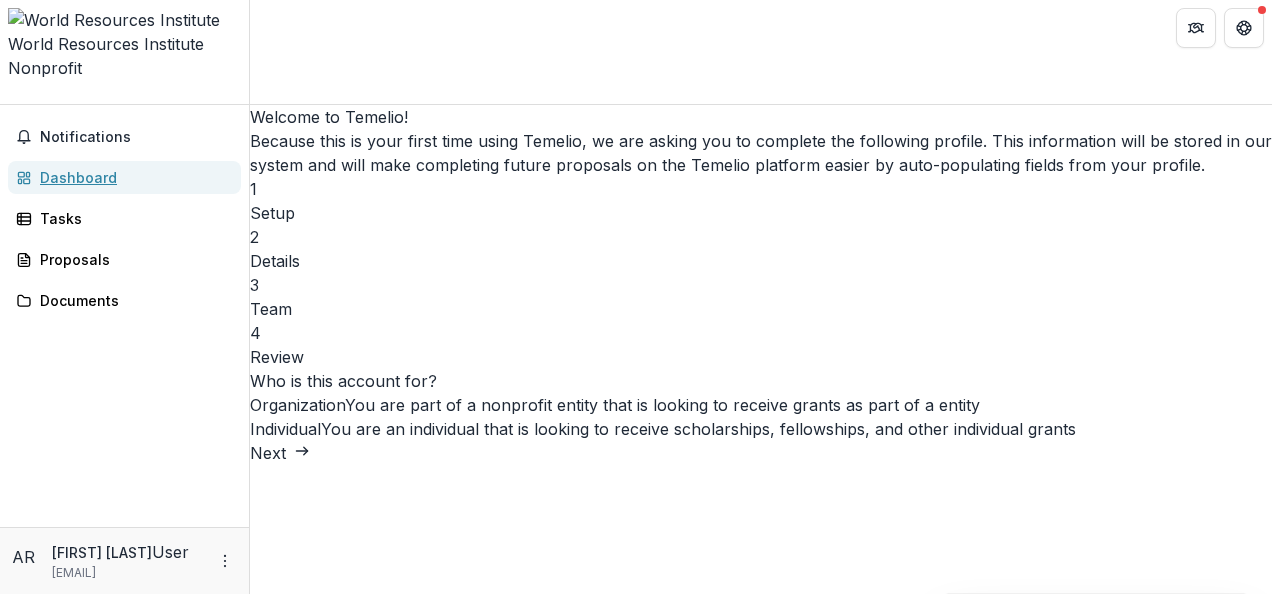 scroll, scrollTop: 93, scrollLeft: 0, axis: vertical 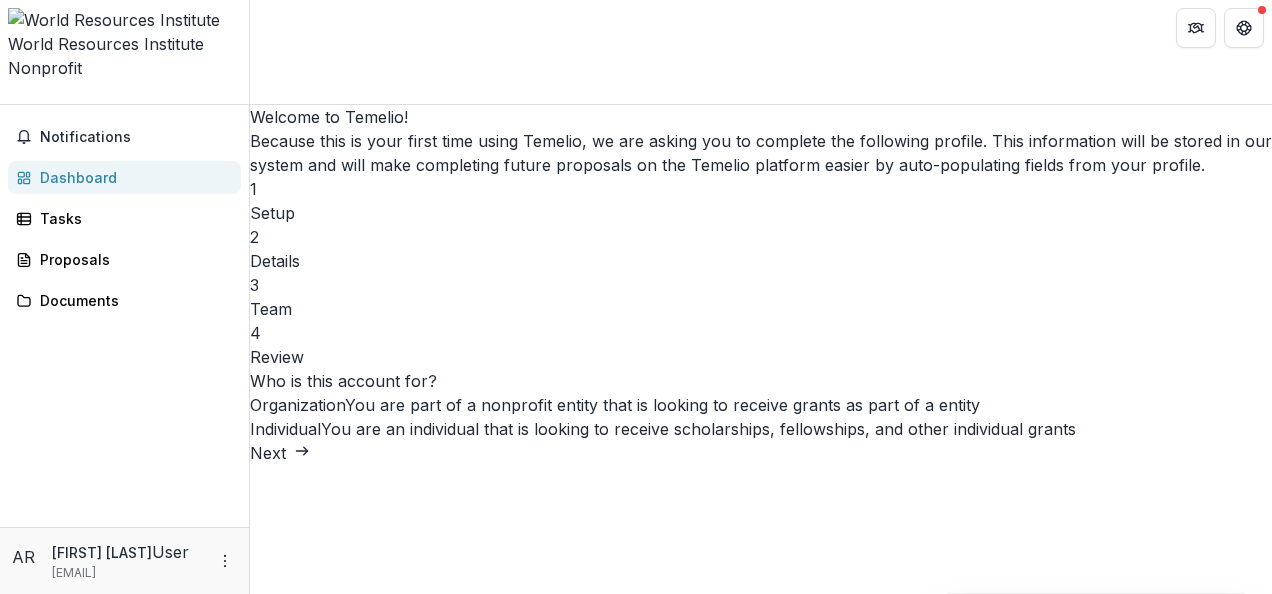 click 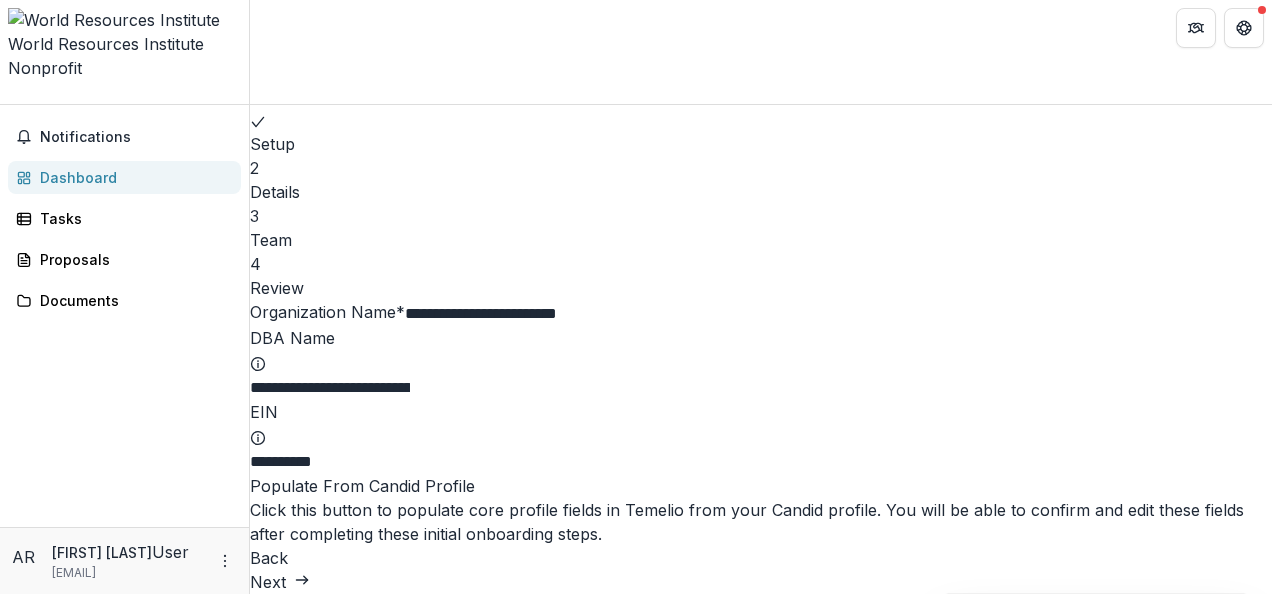 scroll, scrollTop: 230, scrollLeft: 0, axis: vertical 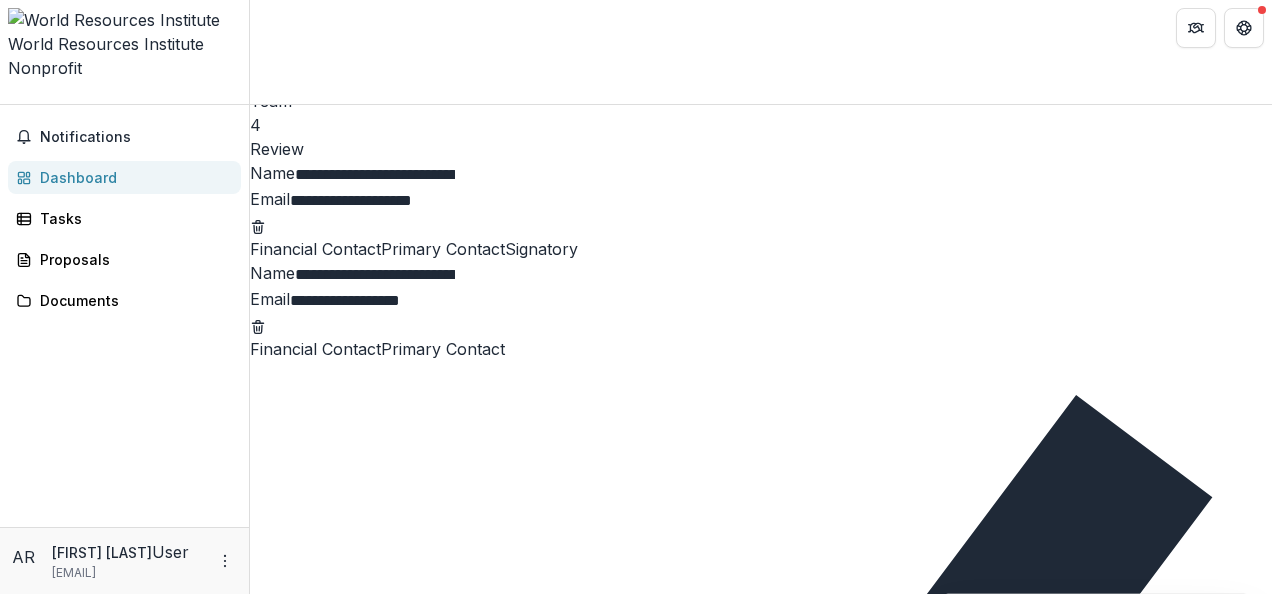 click on "Add Team Member" at bounding box center (335, 2424) 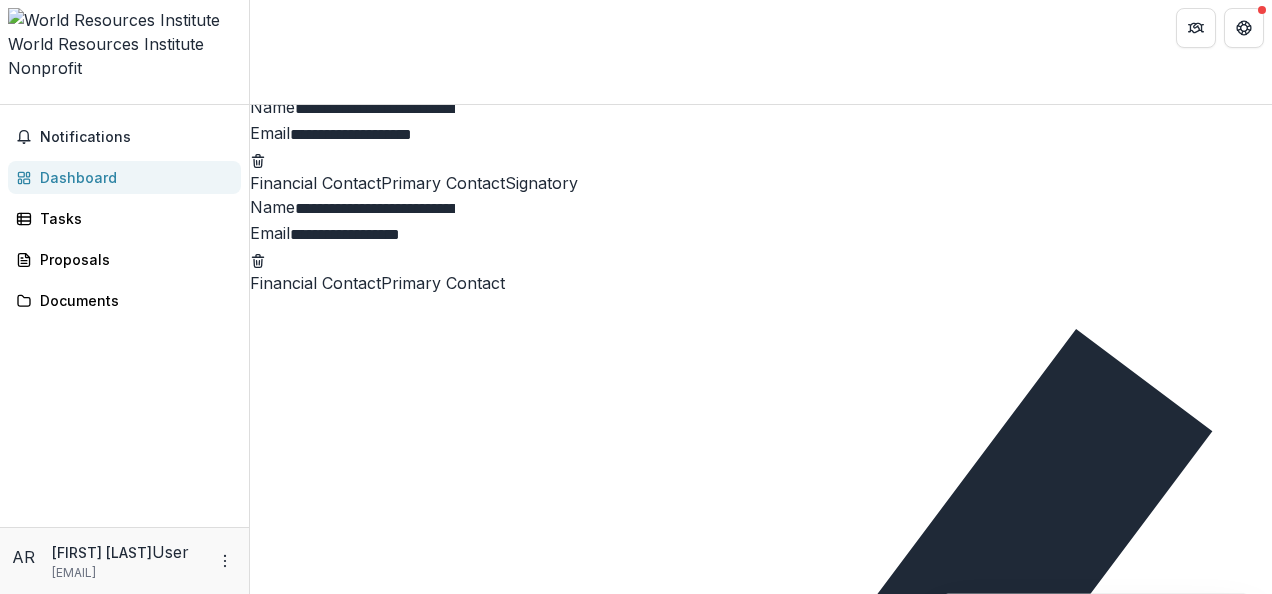 scroll, scrollTop: 0, scrollLeft: 0, axis: both 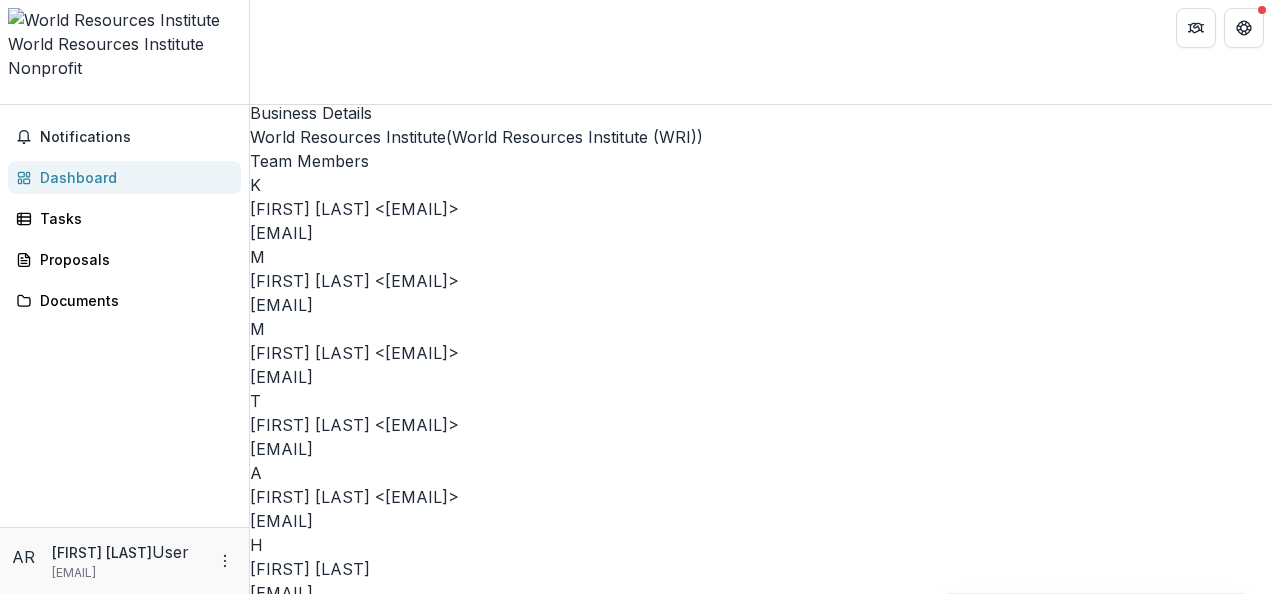 click on "Complete" at bounding box center (286, 641) 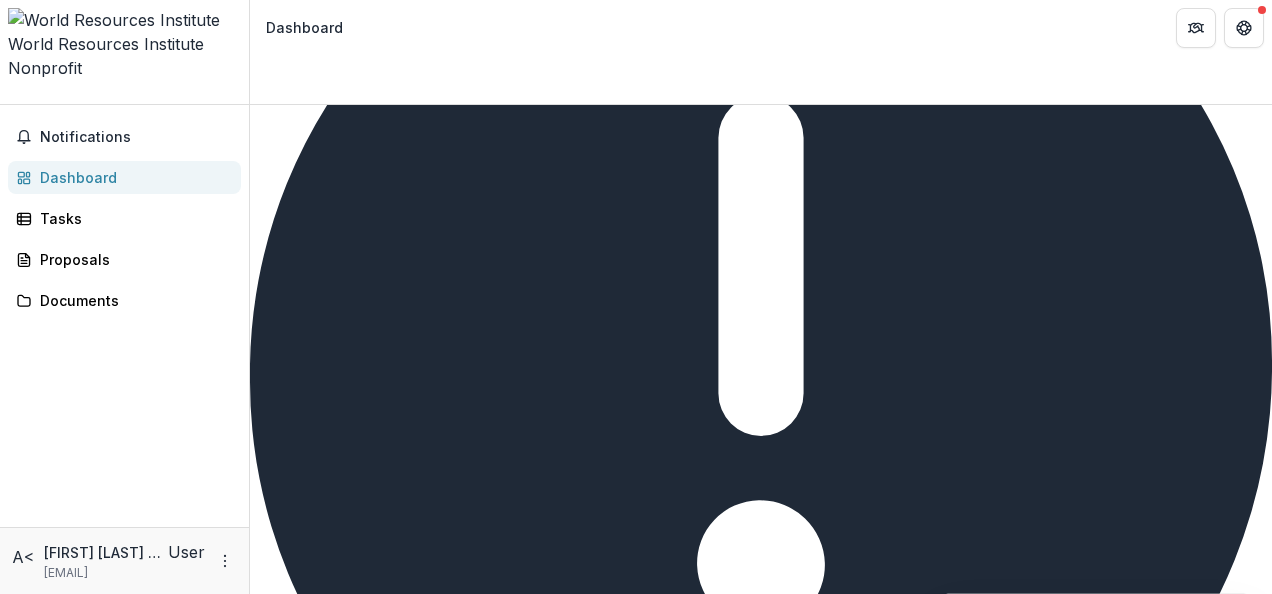 scroll, scrollTop: 0, scrollLeft: 0, axis: both 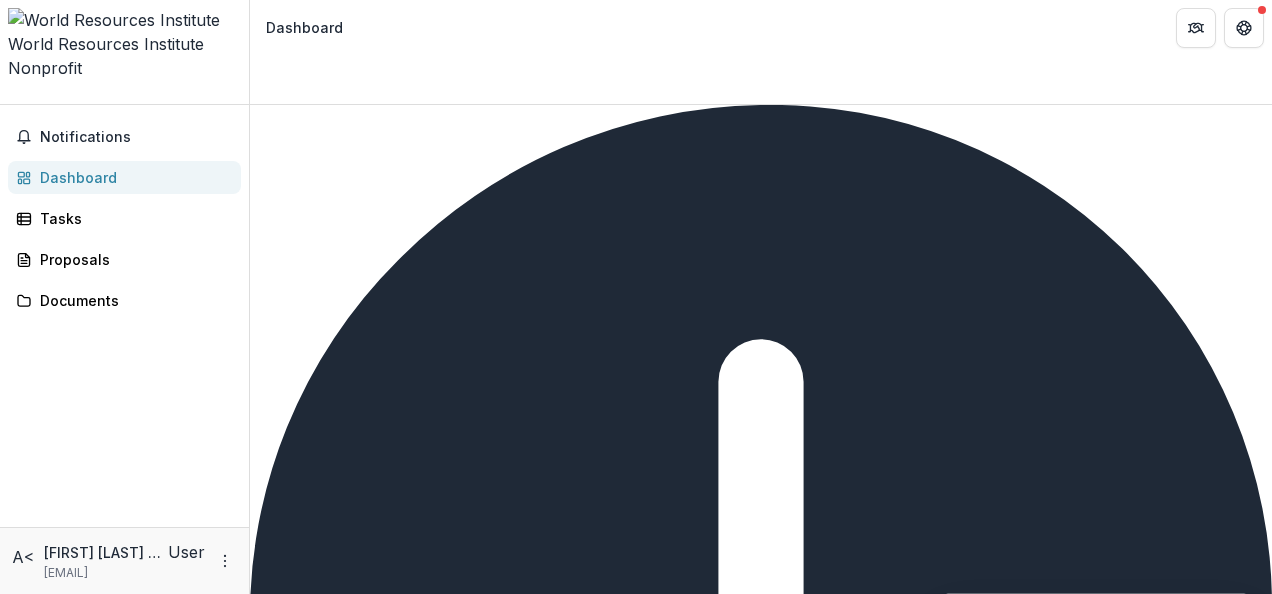 click on "Complete" at bounding box center (298, 1187) 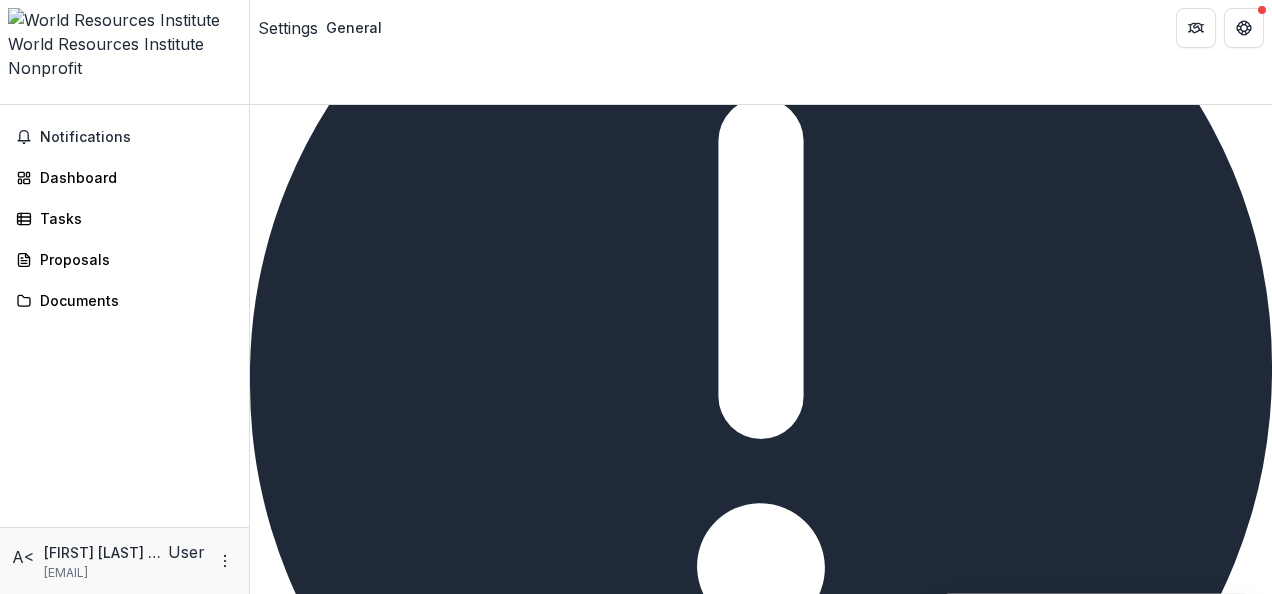 scroll, scrollTop: 264, scrollLeft: 0, axis: vertical 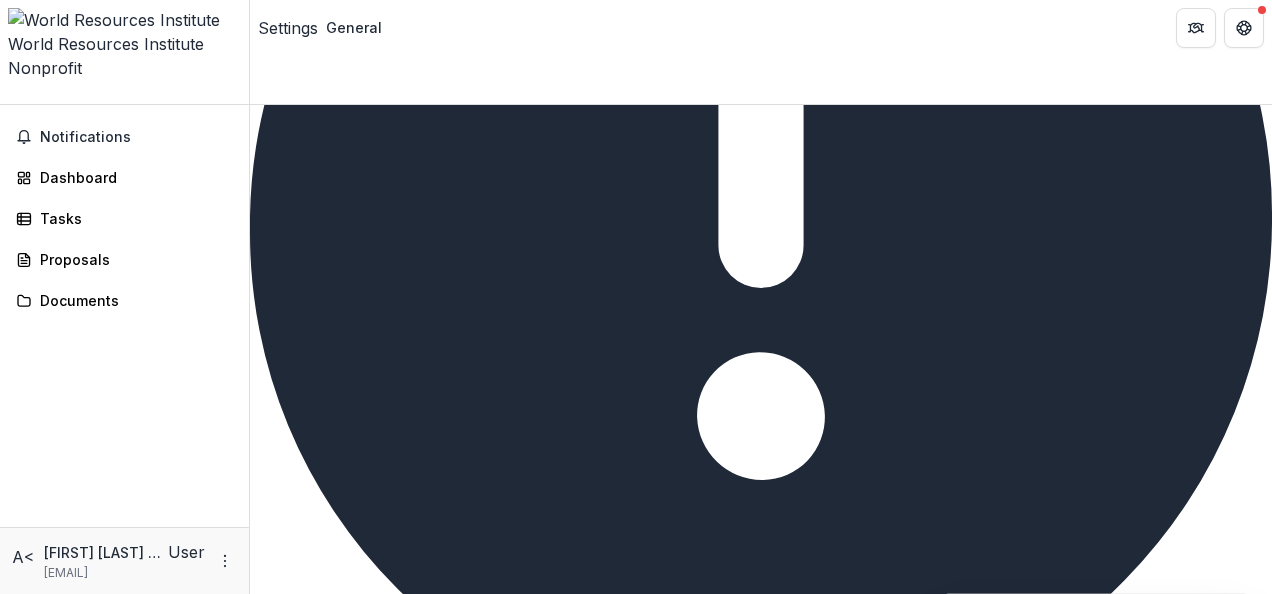 click on "**********" at bounding box center [394, 1298] 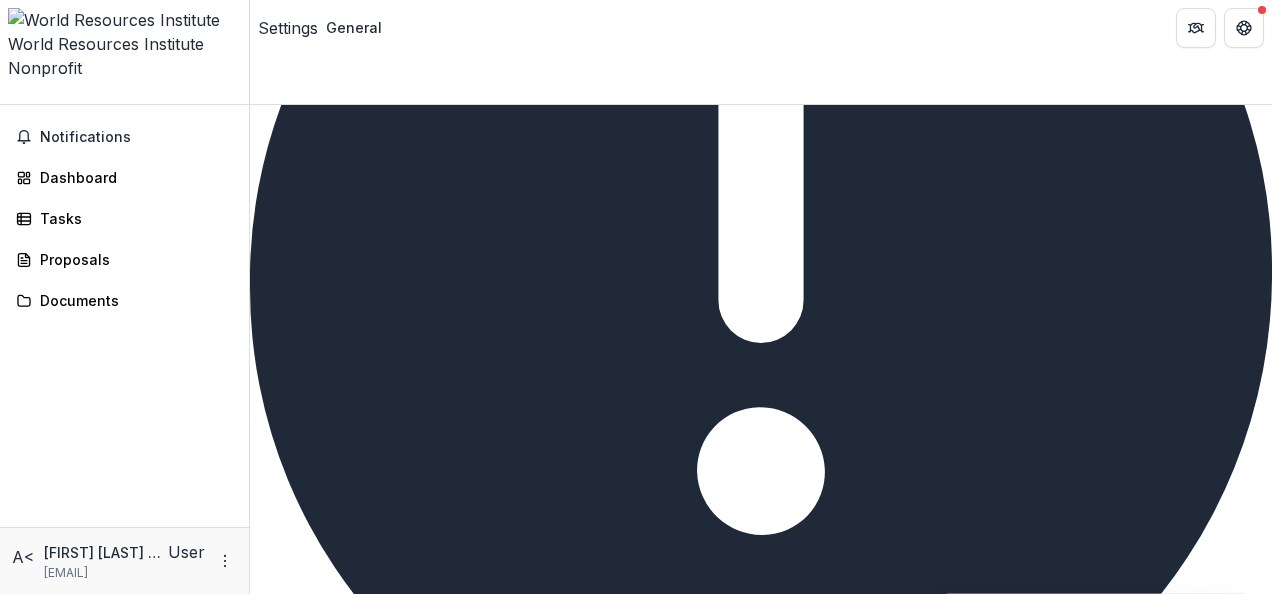scroll, scrollTop: 334, scrollLeft: 0, axis: vertical 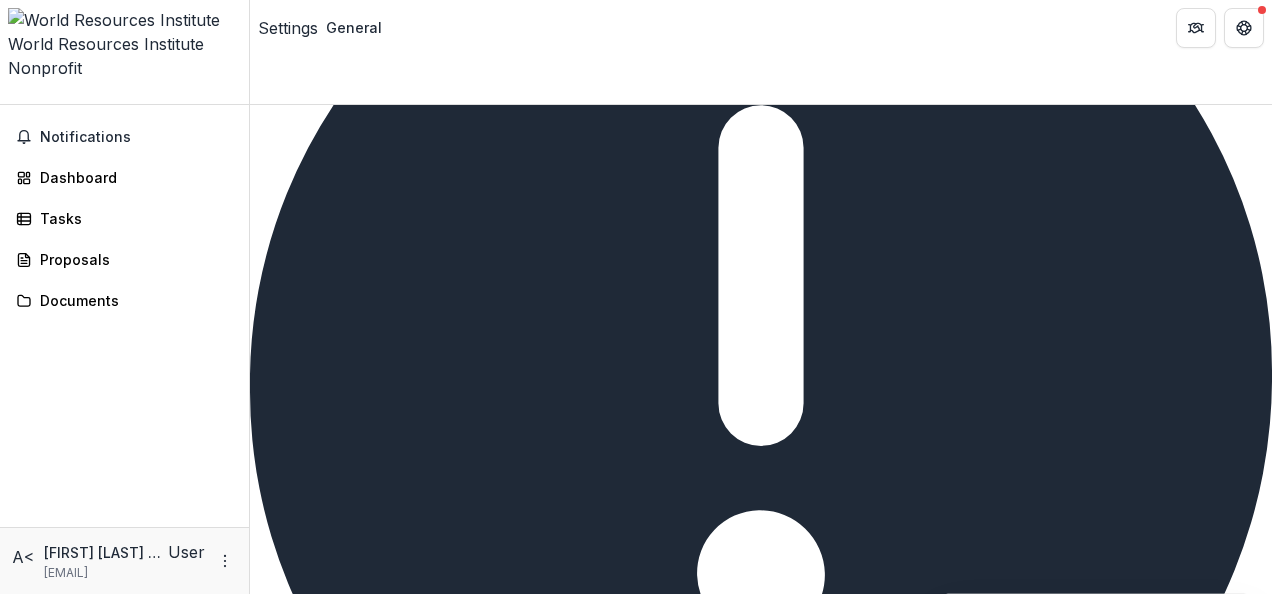 click on "**********" at bounding box center [742, 1372] 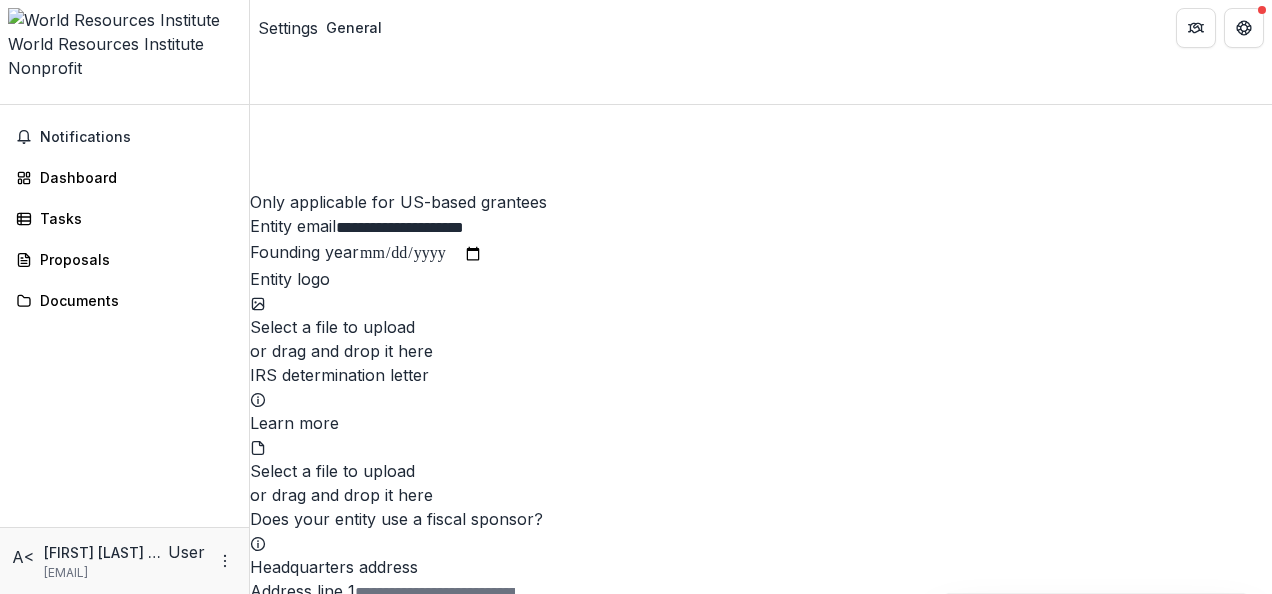 scroll, scrollTop: 3019, scrollLeft: 0, axis: vertical 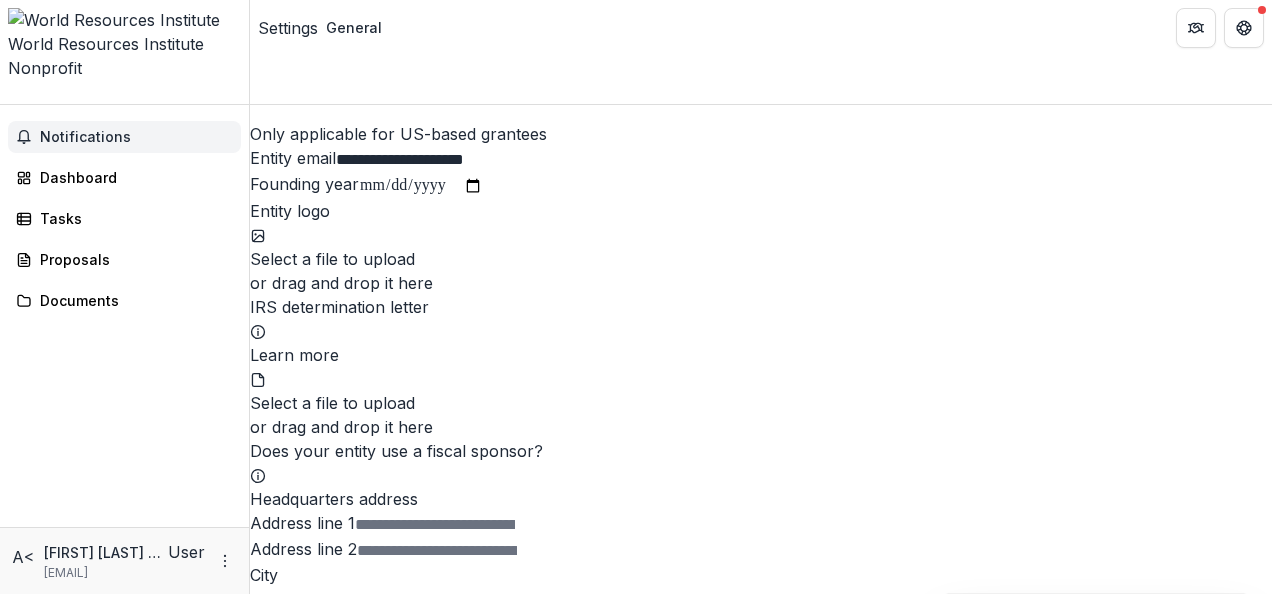 click on "Notifications" at bounding box center (136, 137) 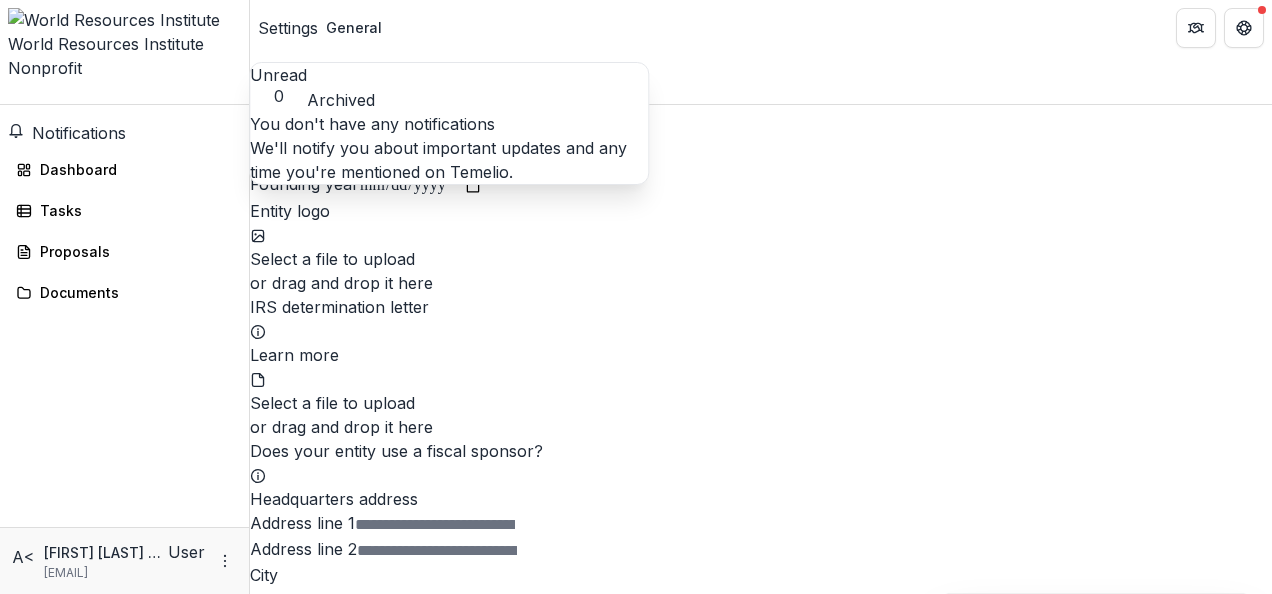 click on "Notifications" at bounding box center (79, 133) 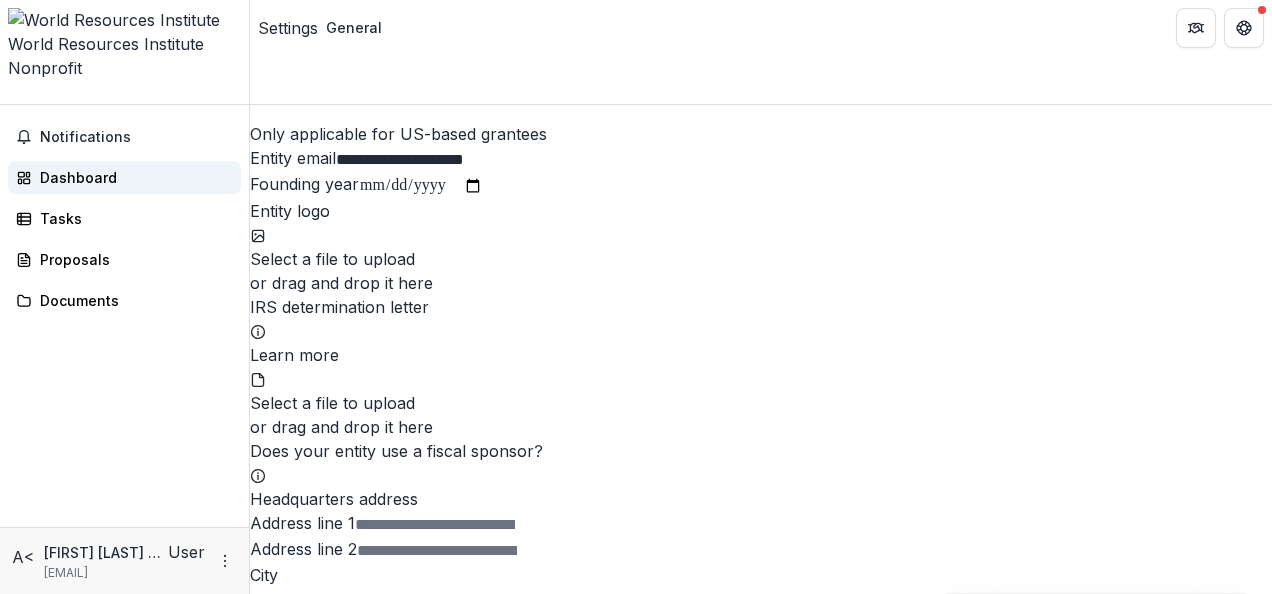 click on "Dashboard" at bounding box center [132, 177] 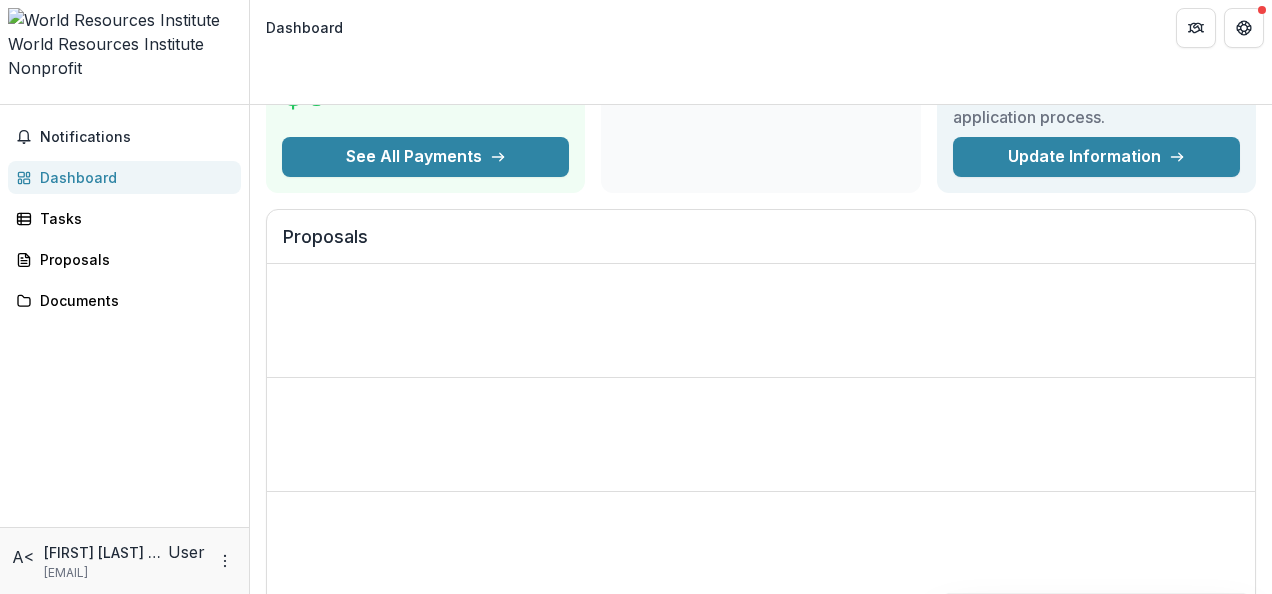 scroll, scrollTop: 1216, scrollLeft: 0, axis: vertical 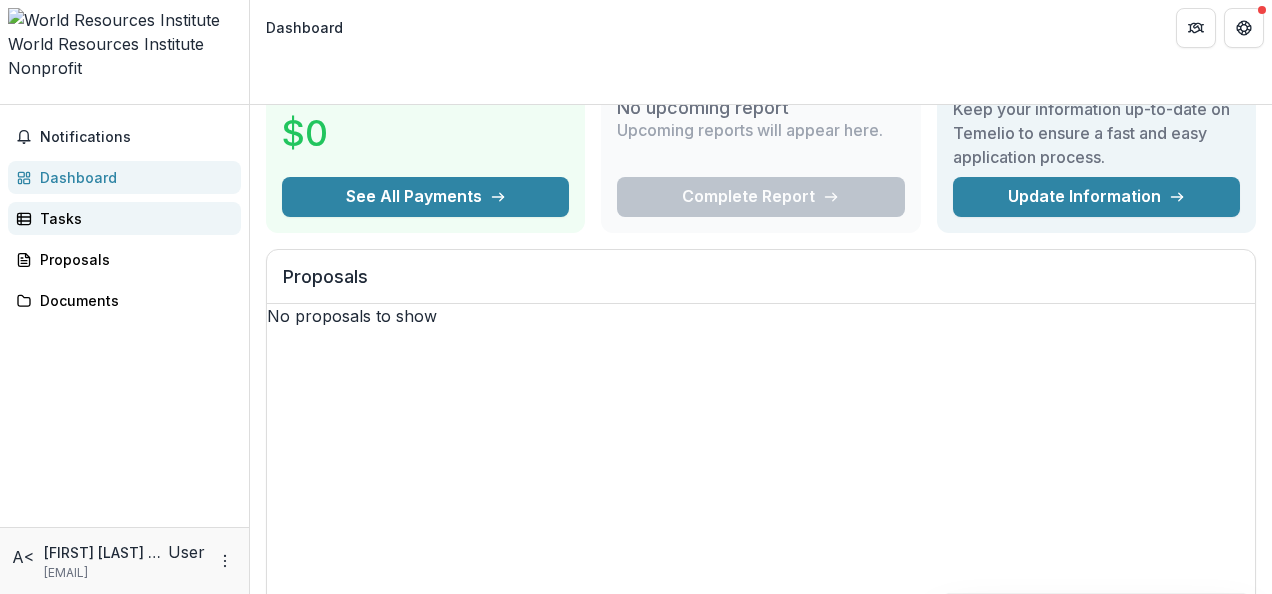 click on "Tasks" at bounding box center (124, 218) 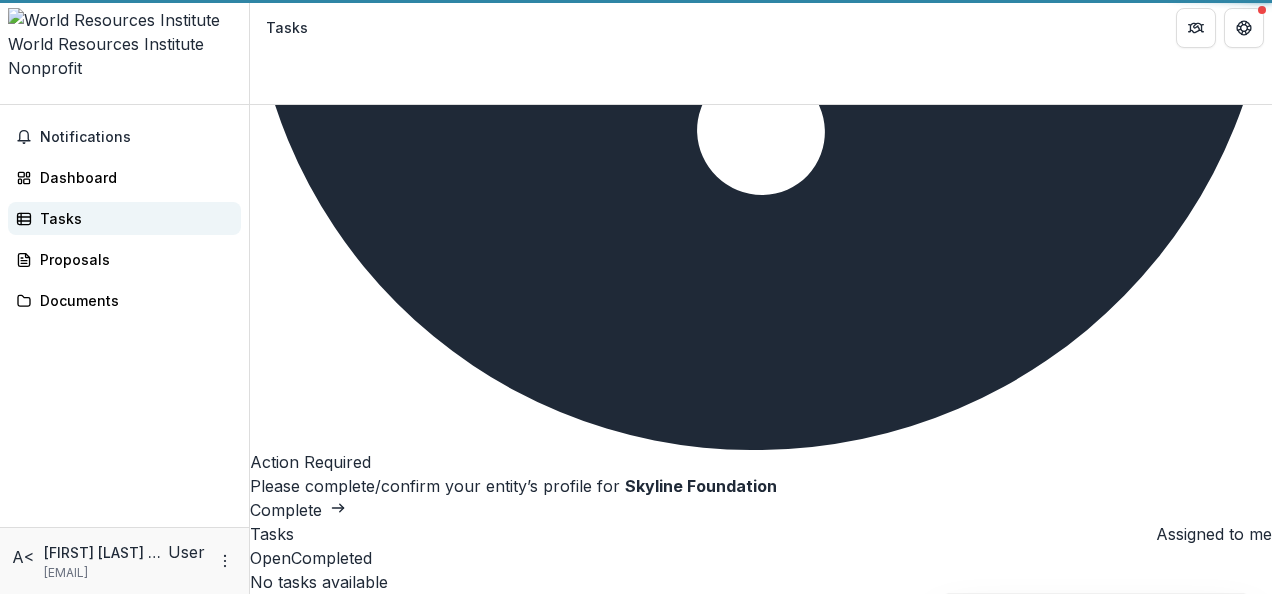scroll, scrollTop: 0, scrollLeft: 0, axis: both 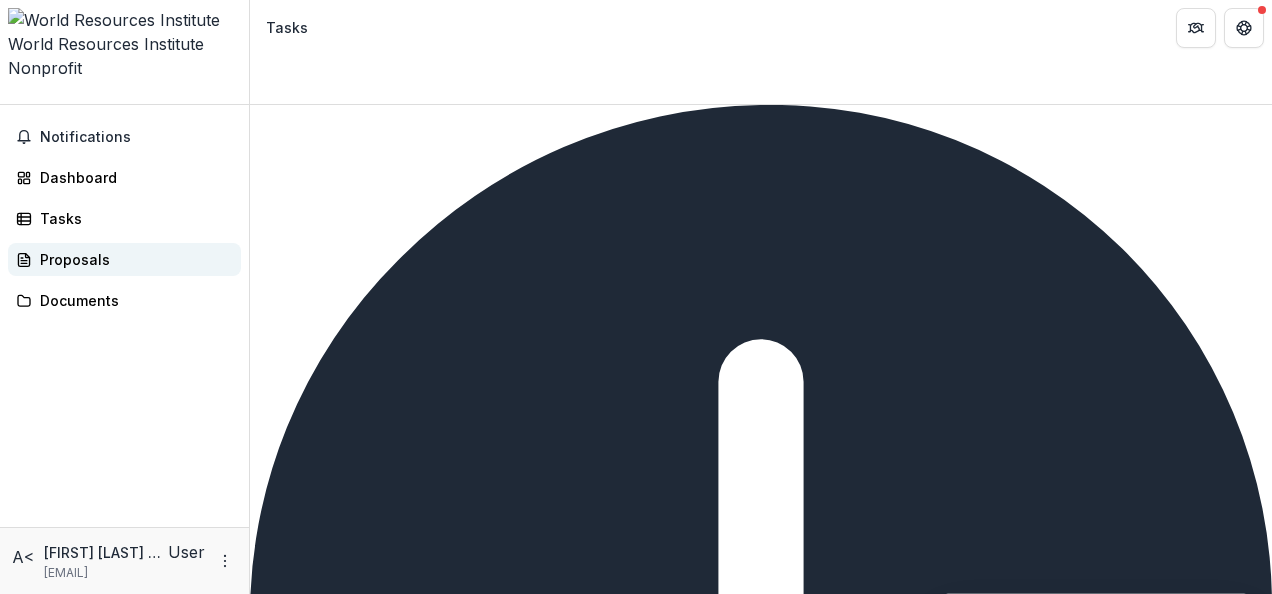 click on "Proposals" at bounding box center (132, 259) 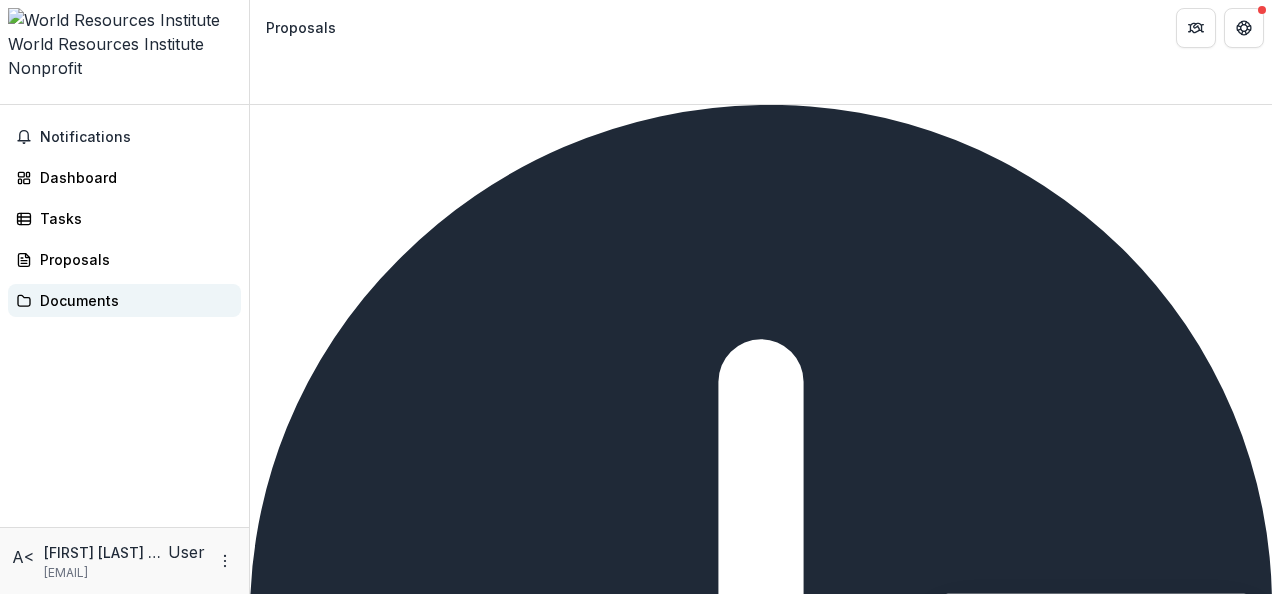 click on "Documents" at bounding box center (132, 300) 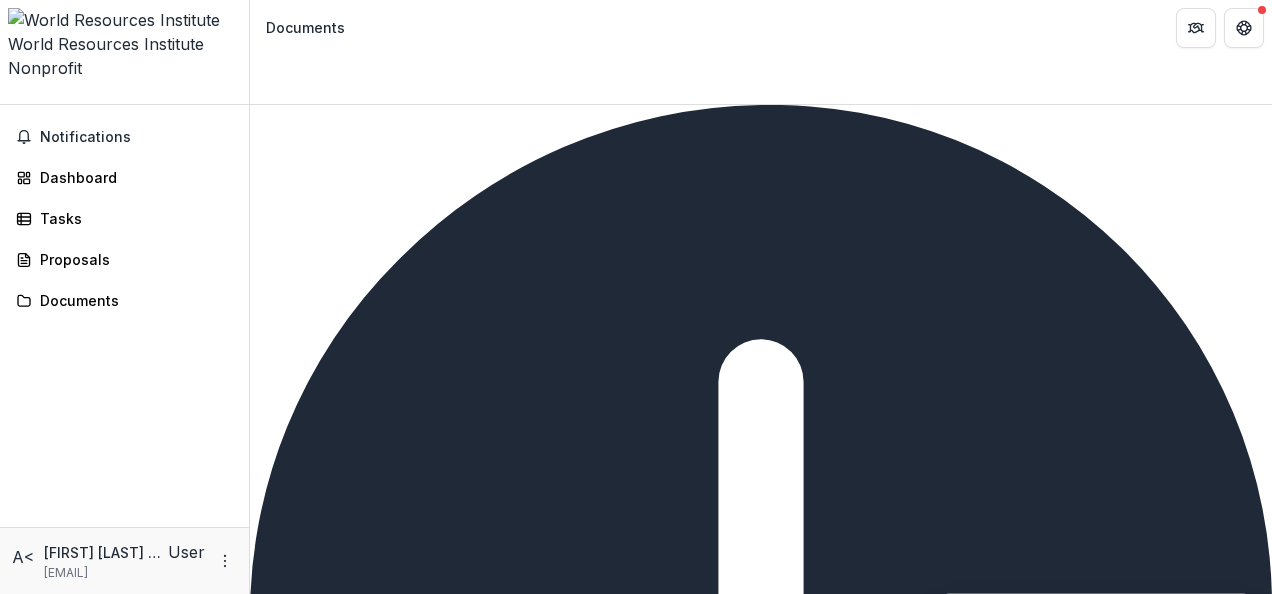 click on "Action Required Please complete/confirm your entity’s profile for   Skyline Foundation Complete Documents No files found Files and folders will appear here once they are uploaded and assigned to your nonprofit.
To pick up a draggable item, press the space bar.
While dragging, use the arrow keys to move the item.
Press space again to drop the item in its new position, or press escape to cancel." at bounding box center [761, 349] 